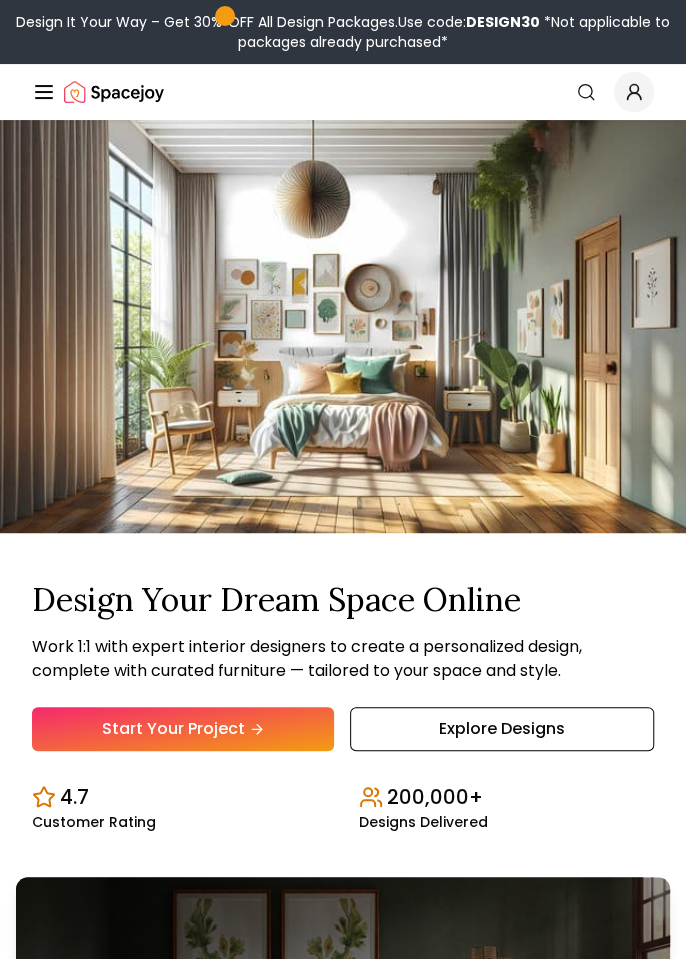scroll, scrollTop: 19, scrollLeft: 0, axis: vertical 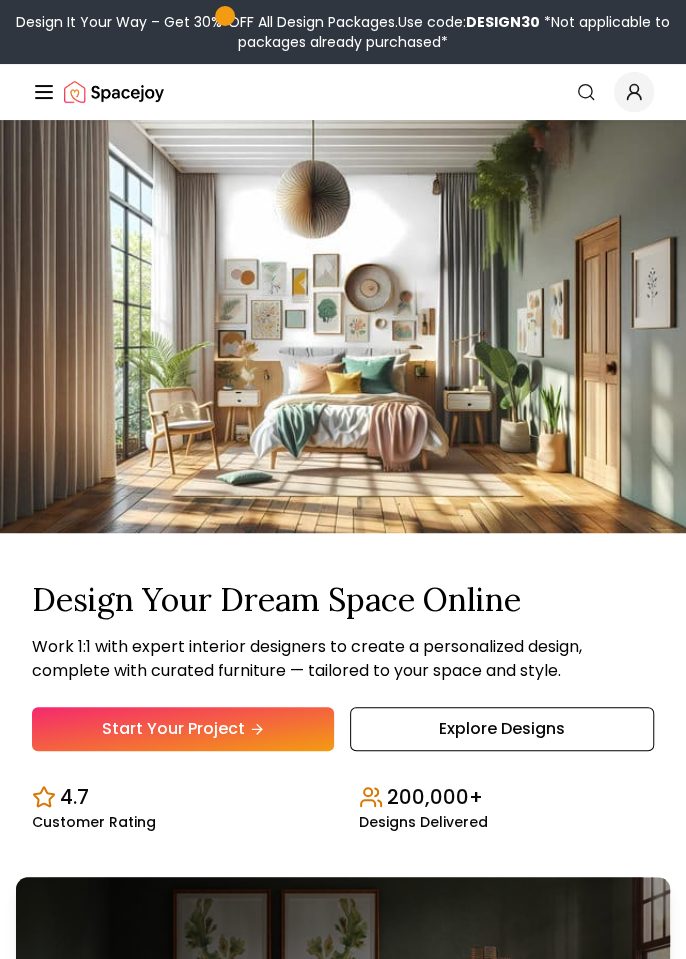 click on "Design Your Dream Space Online Work 1:1 with expert interior designers to create a personalized design, complete with curated furniture — tailored to your space and style. Start Your Project   Explore Designs" at bounding box center [343, 666] 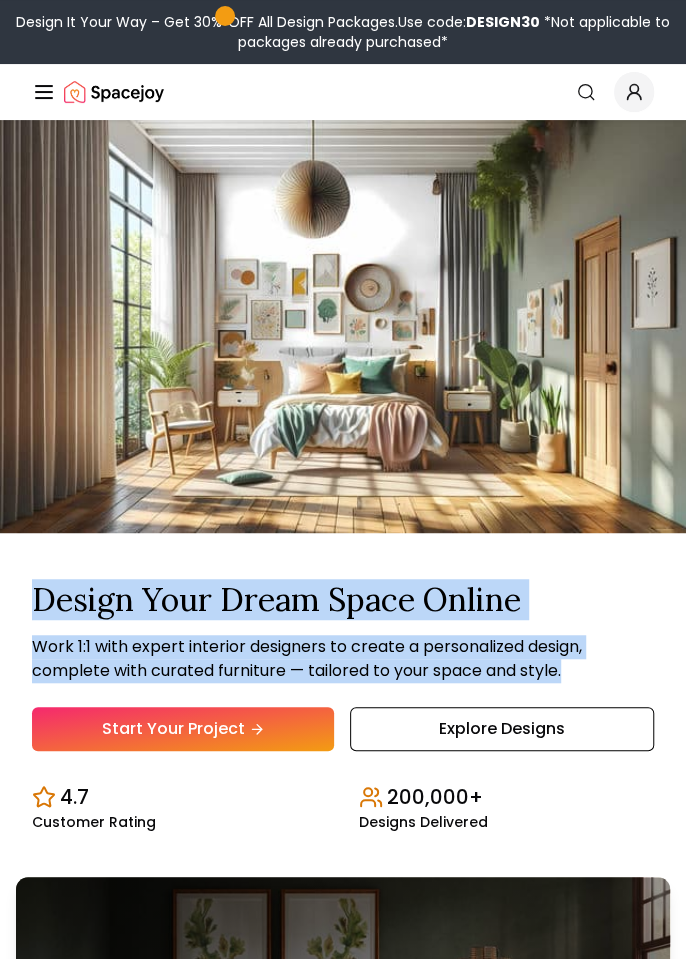 copy on "Design Your Dream Space Online Work 1:1 with expert interior designers to create a personalized design, complete with curated furniture — tailored to your space and style." 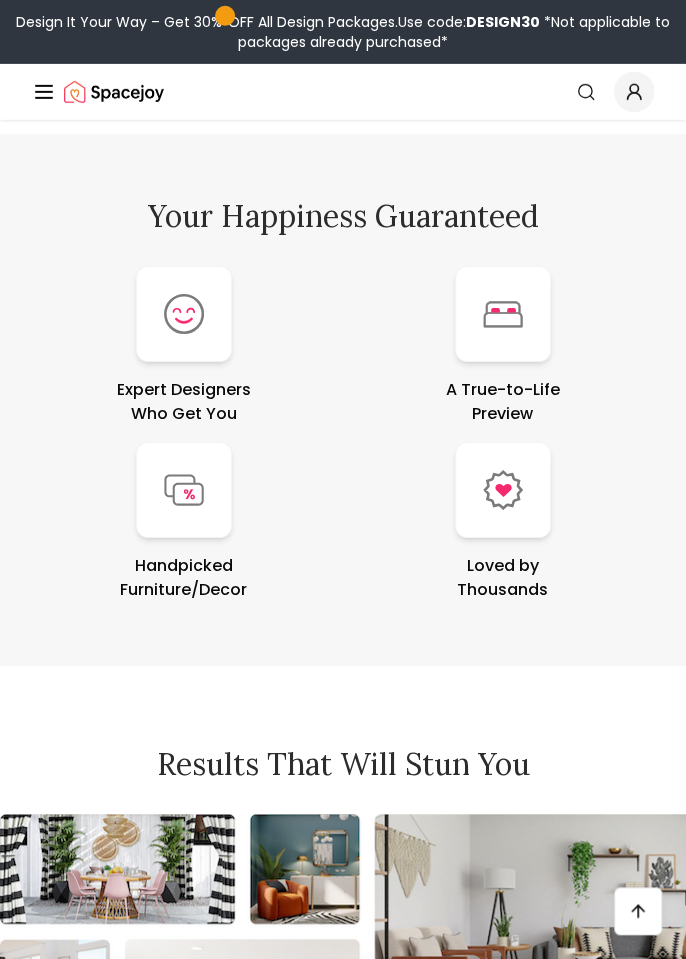 scroll, scrollTop: 9234, scrollLeft: 0, axis: vertical 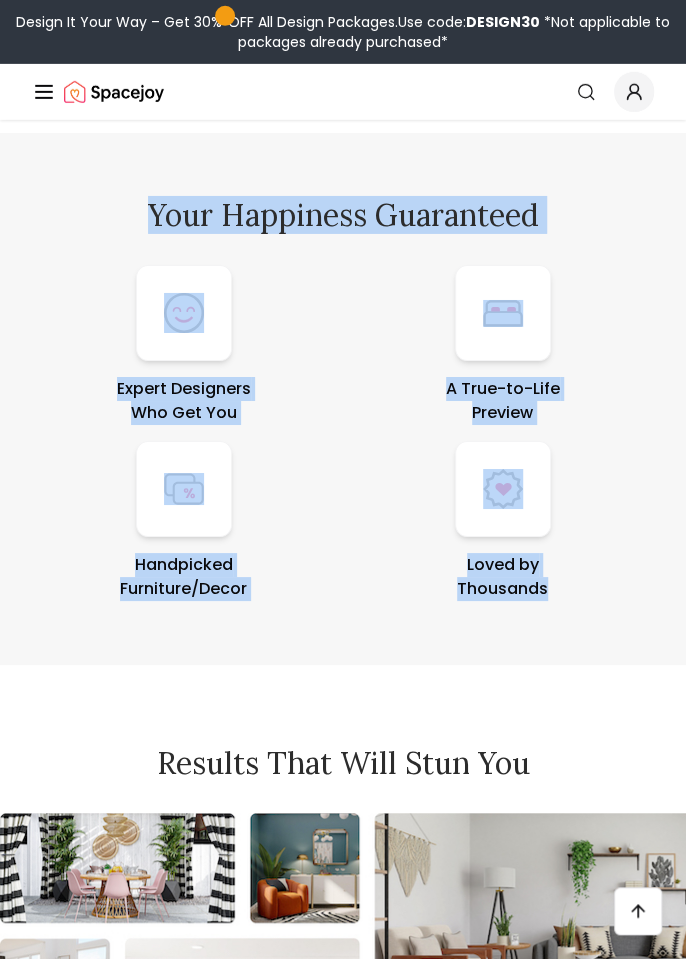 copy on "Your Happiness Guaranteed Expert Designers Who Get You A True-to-Life Preview Handpicked Furniture/Decor Loved by Thousands" 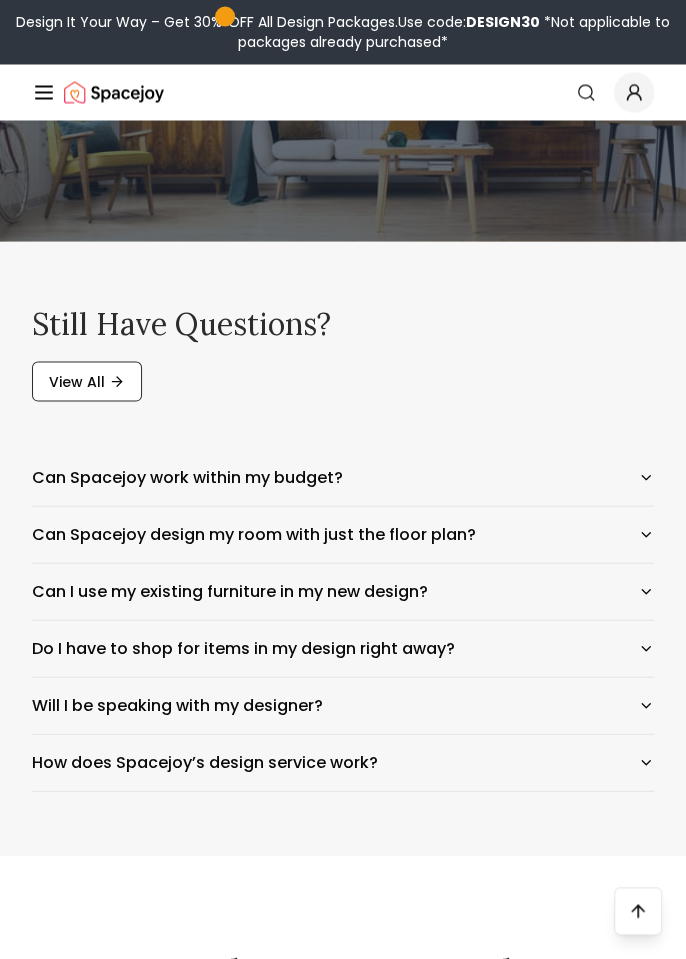 scroll, scrollTop: 10695, scrollLeft: 0, axis: vertical 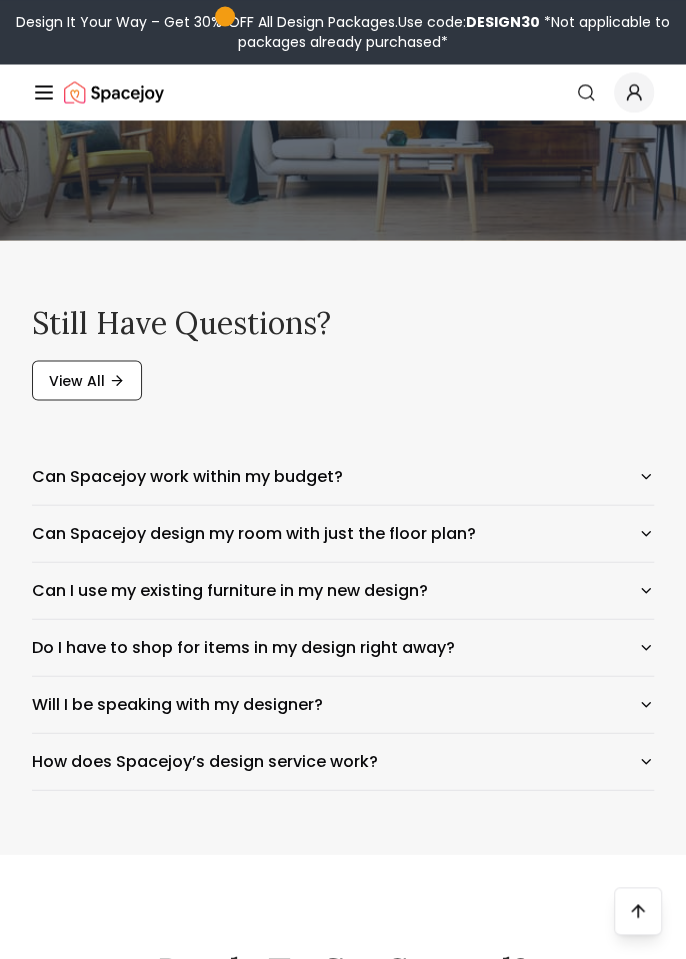 click on "Can Spacejoy work within my budget?" at bounding box center (343, 476) 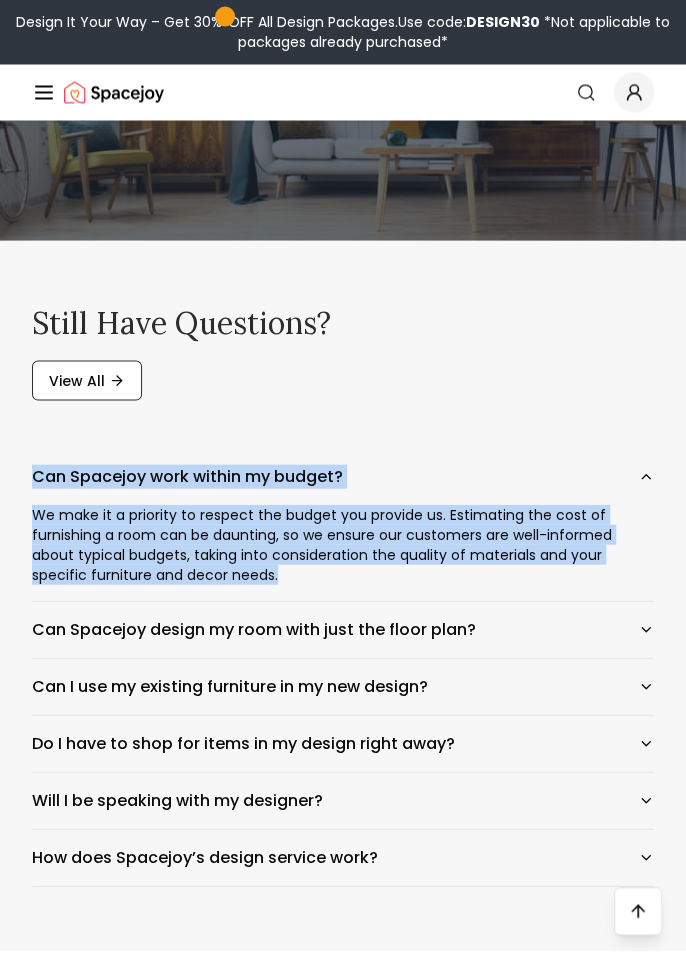 copy on "Can Spacejoy work within my budget? We make it a priority to respect the budget you provide us. Estimating the cost of furnishing a room
can be daunting, so we ensure our customers are well-informed about typical budgets, taking into consideration the quality of materials and your specific furniture and decor needs." 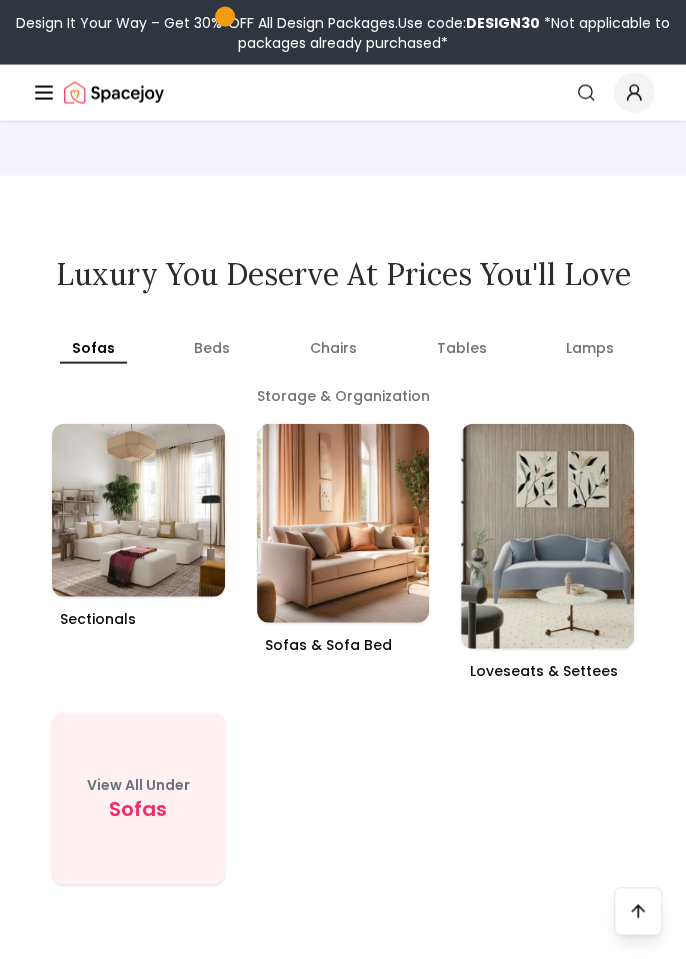 scroll, scrollTop: 8361, scrollLeft: 0, axis: vertical 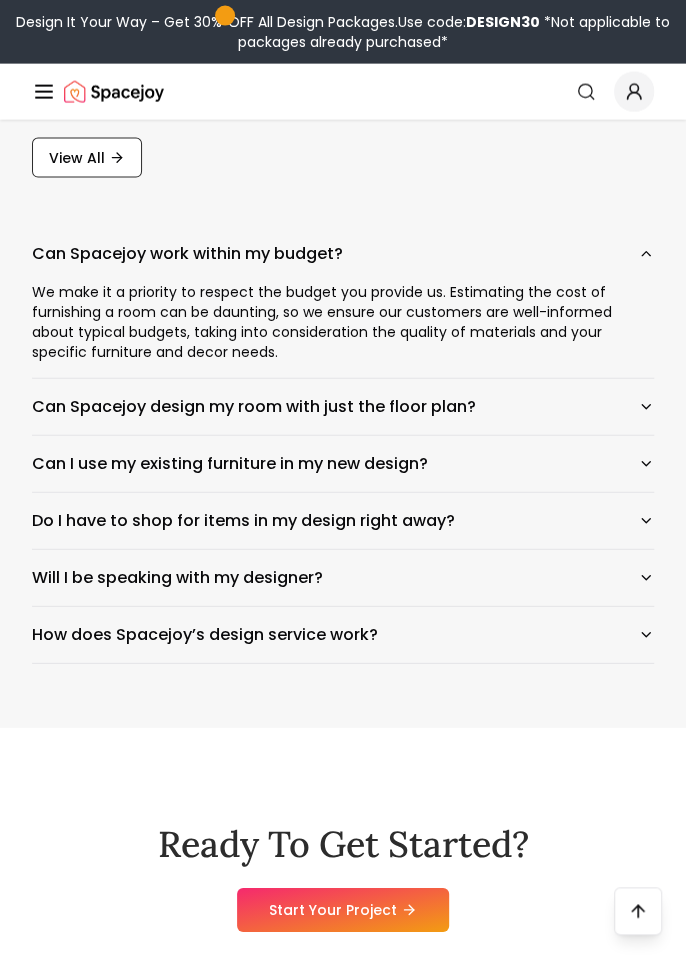 click on "Can Spacejoy work within my budget?" at bounding box center [343, 254] 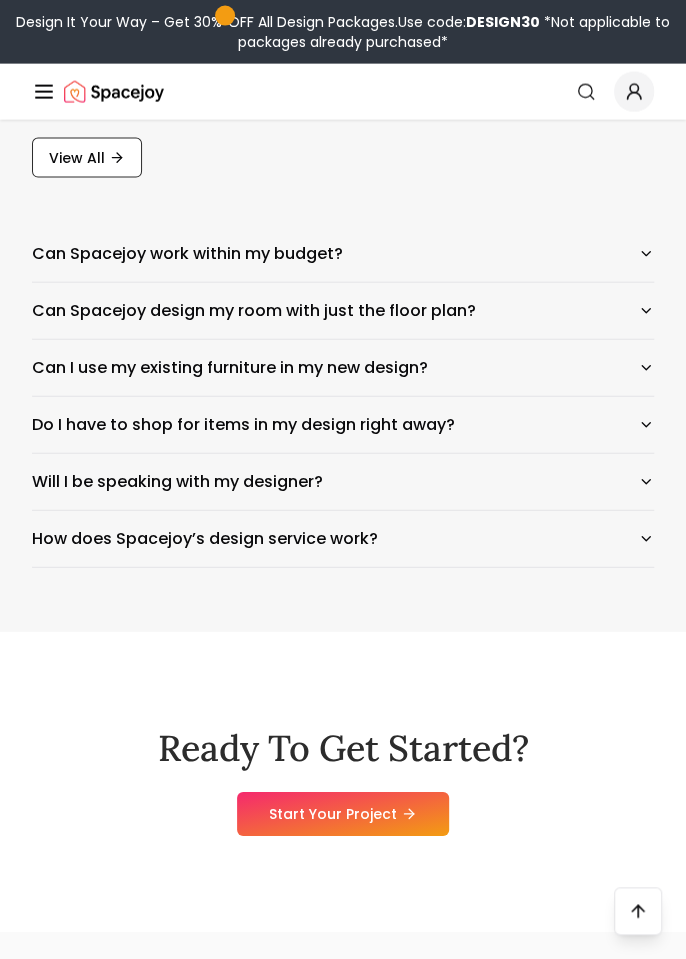click 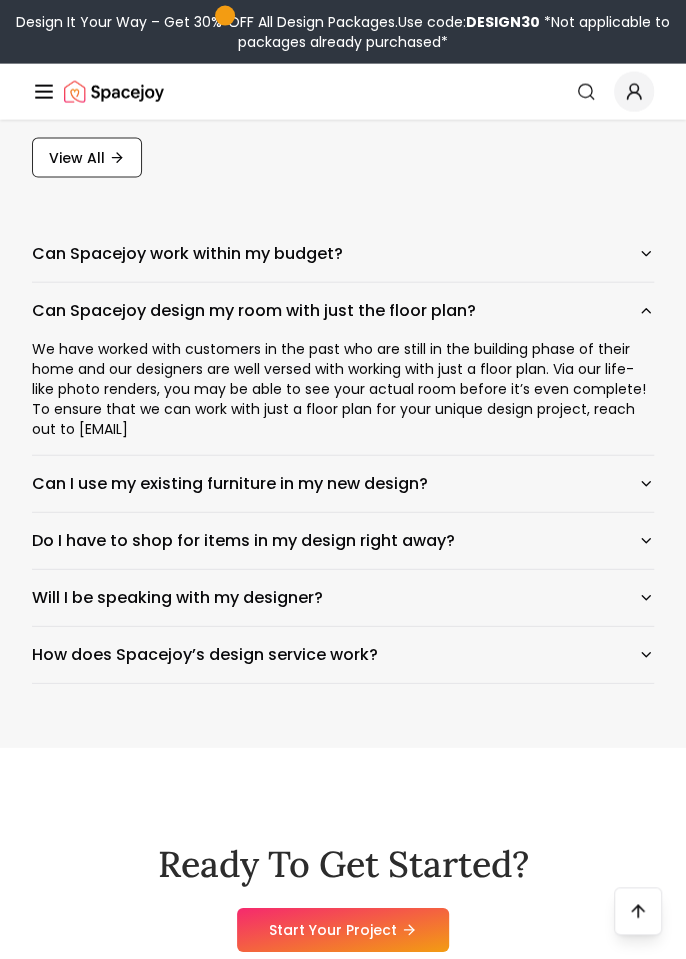copy on "Can Spacejoy design my room with just the floor plan? We have worked with customers in the past who are still in the building phase of their home and our designers are well versed with working with just a floor plan. Via our life-like photo renders, you may be able to see your actual room before it’s even complete! To ensure that we can work with just a floor plan for your unique design project, reach out to [EMAIL]" 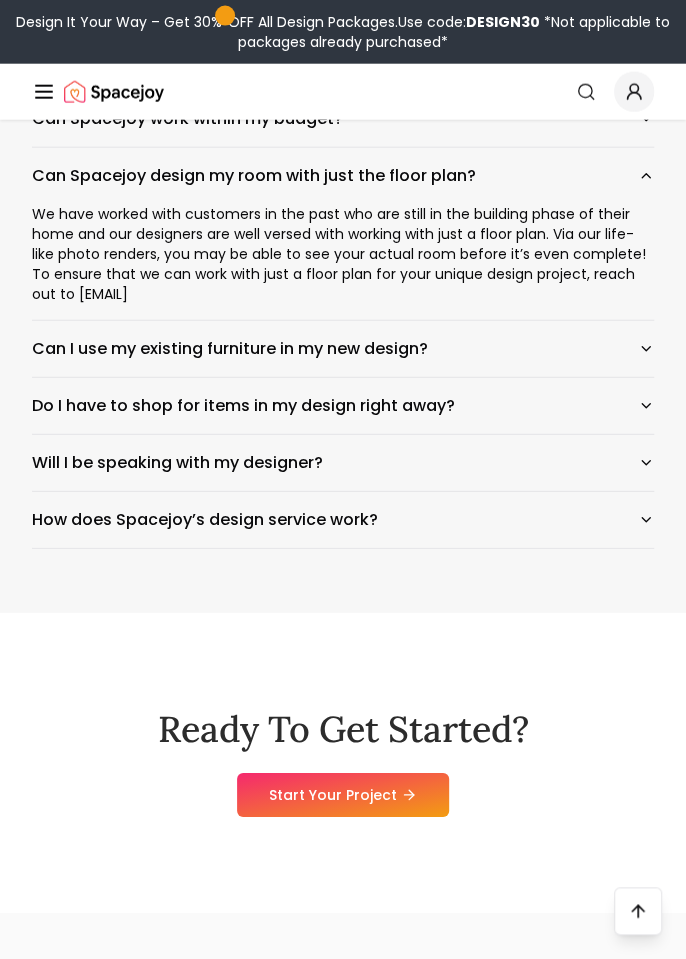 scroll, scrollTop: 11060, scrollLeft: 0, axis: vertical 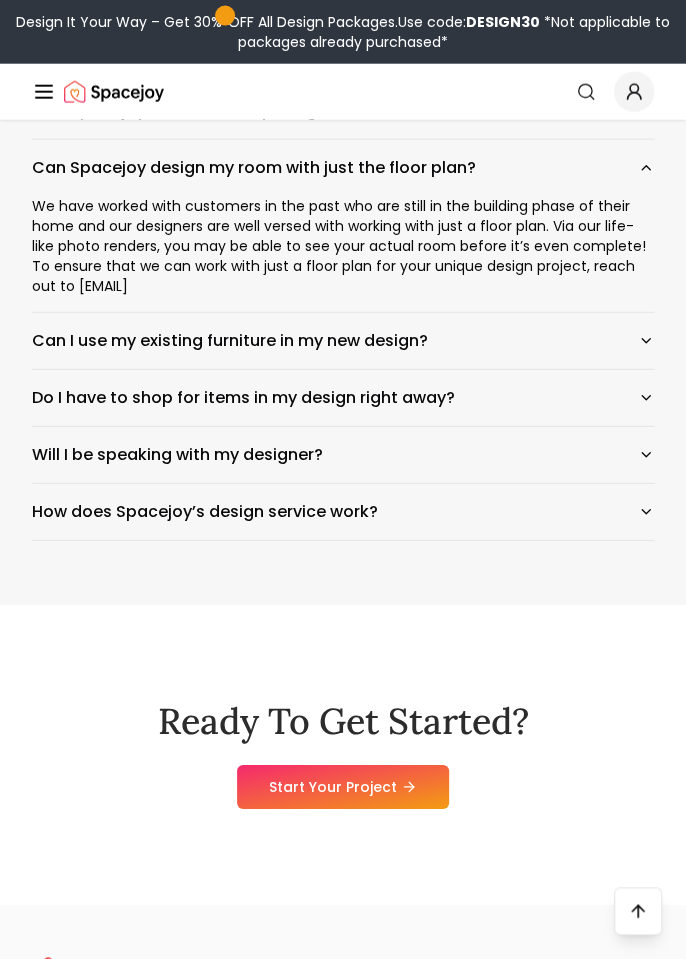 click on "Can I use my existing furniture in my new design?" at bounding box center [343, 341] 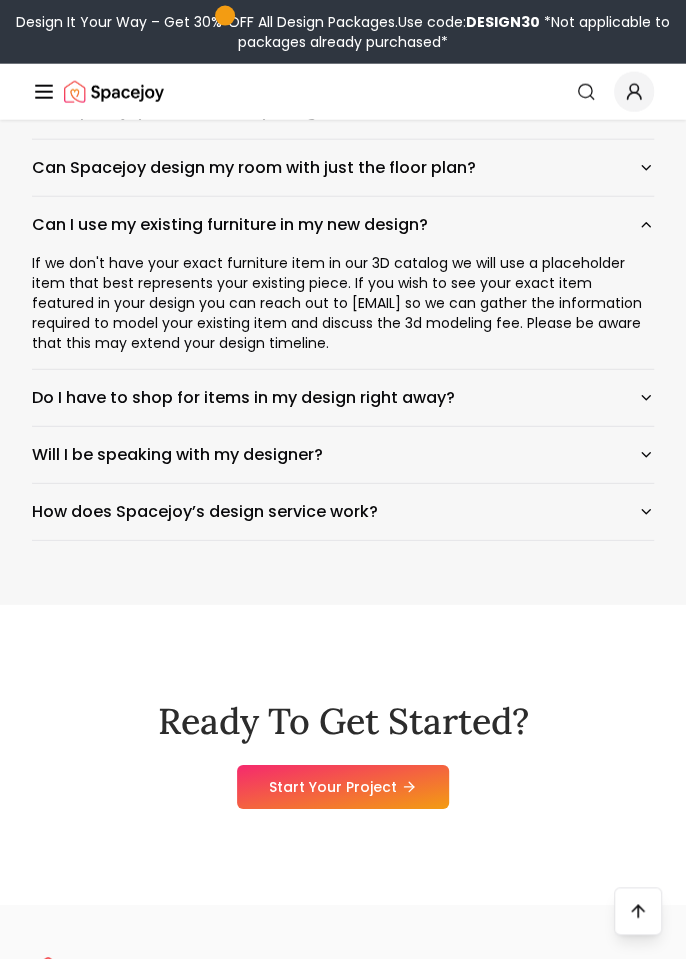 copy on "Can Spacejoy design my room with just the floor plan?  If we don't have your exact furniture item in our 3D catalog we will use a placeholder item that best represents your existing piece. If you wish to see your exact item featured in your design you can reach out to [EMAIL] so we can gather the information required to model your existing item and discuss the 3d modeling fee. Please be aware that this may extend your design timeline." 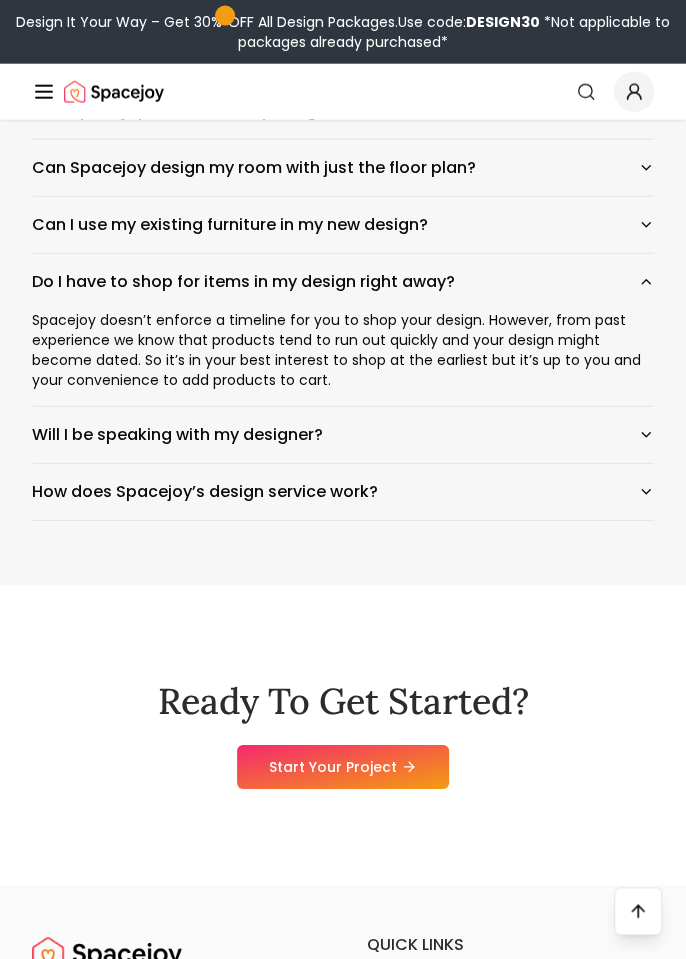 click 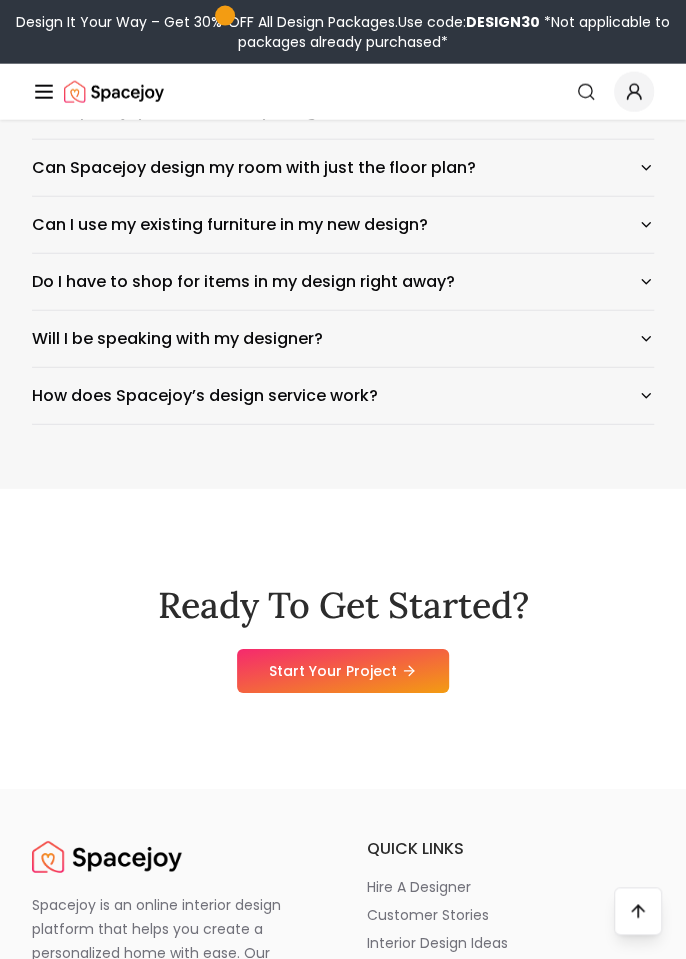 click on "How does Spacejoy’s design service work?" at bounding box center [343, 396] 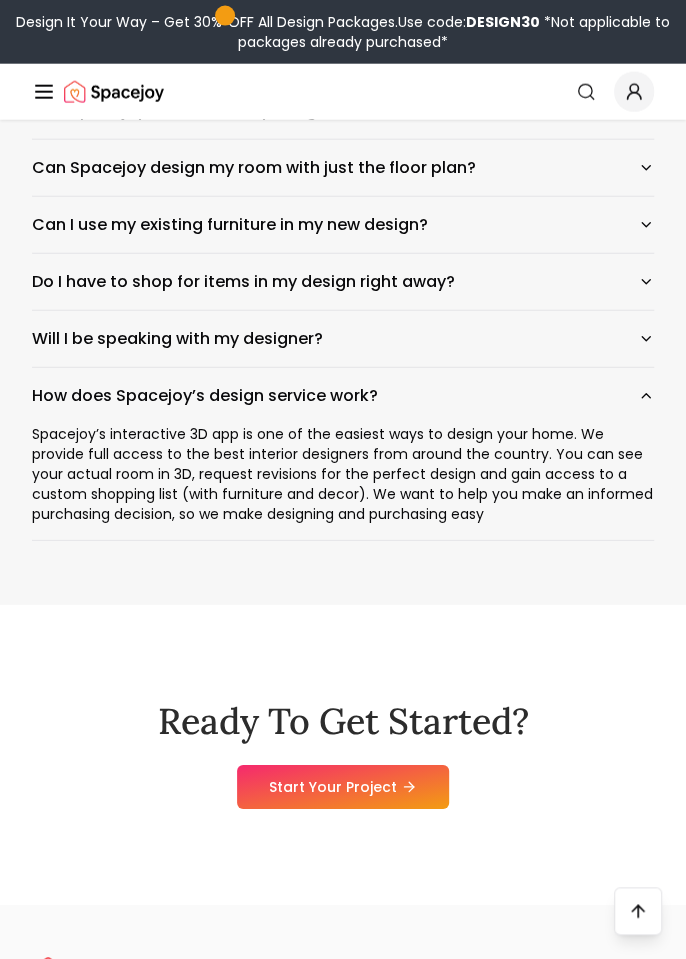 scroll, scrollTop: 11028, scrollLeft: 0, axis: vertical 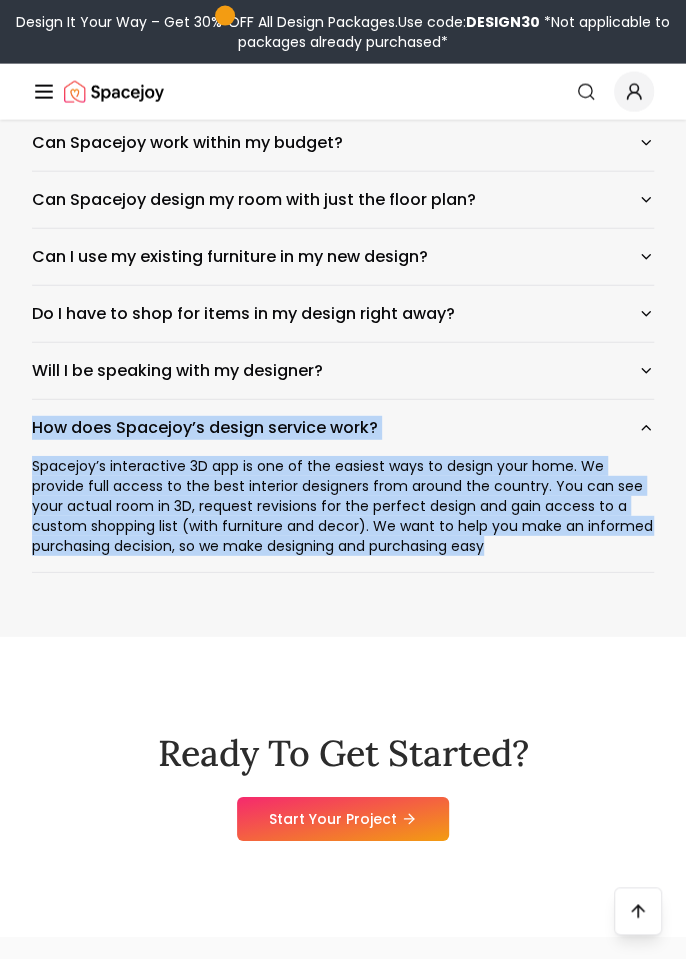 copy on "How does Spacejoy’s design service work? Spacejoy’s interactive 3D app is one of the easiest ways to design your home. We provide full access to the best interior designers from around the country. You can see your actual room in 3D, request revisions for the perfect design and gain access to a custom shopping list (with furniture and decor). We want to help you make an informed purchasing decision, so we make designing and purchasing easy" 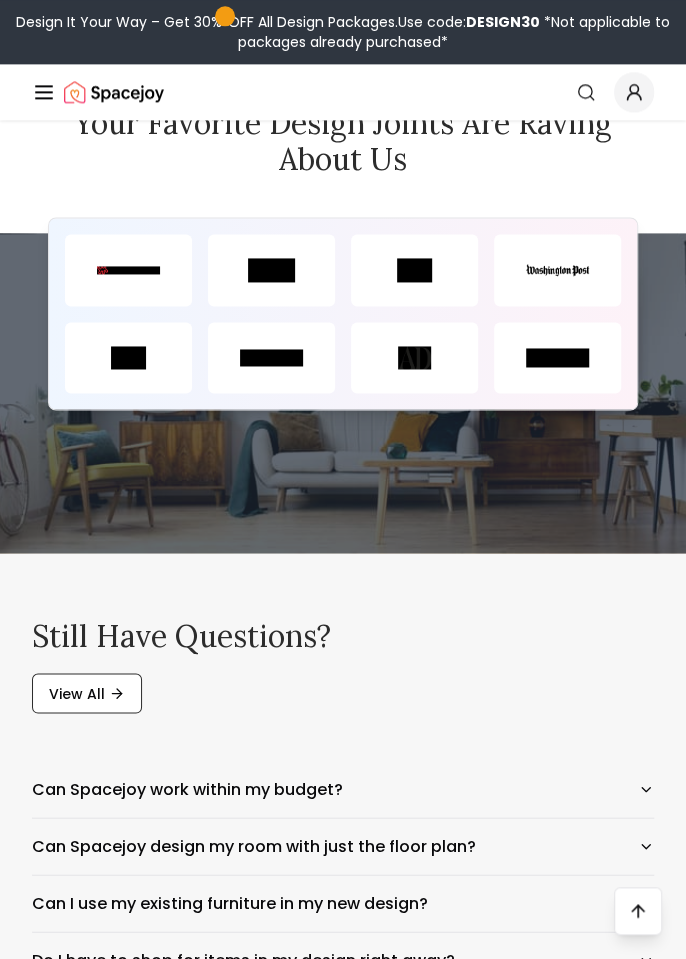 scroll, scrollTop: 10381, scrollLeft: 0, axis: vertical 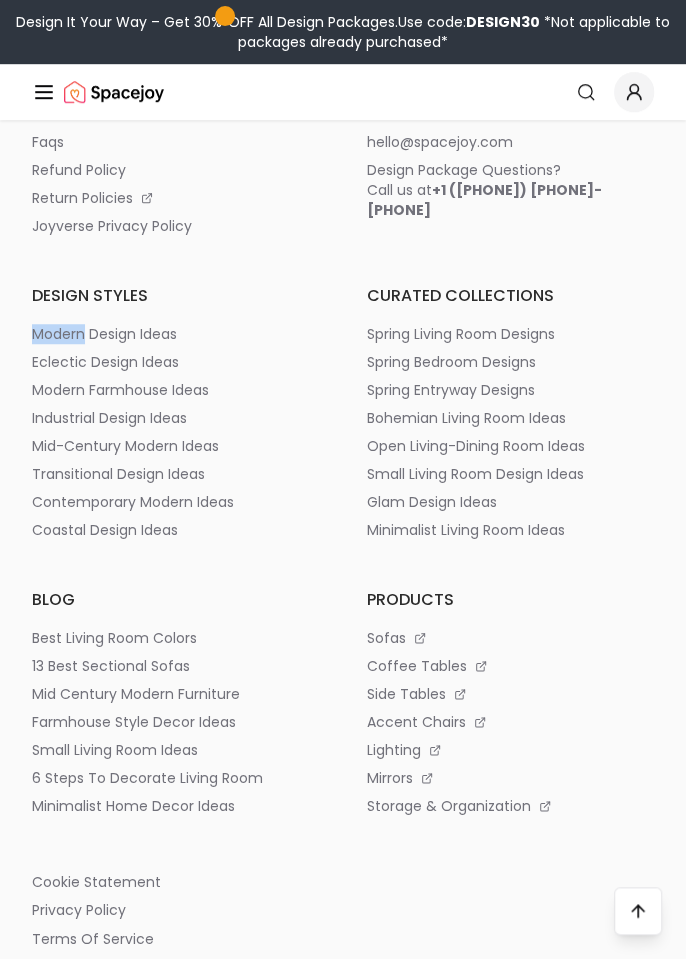 click on "eclectic design ideas" at bounding box center [175, 362] 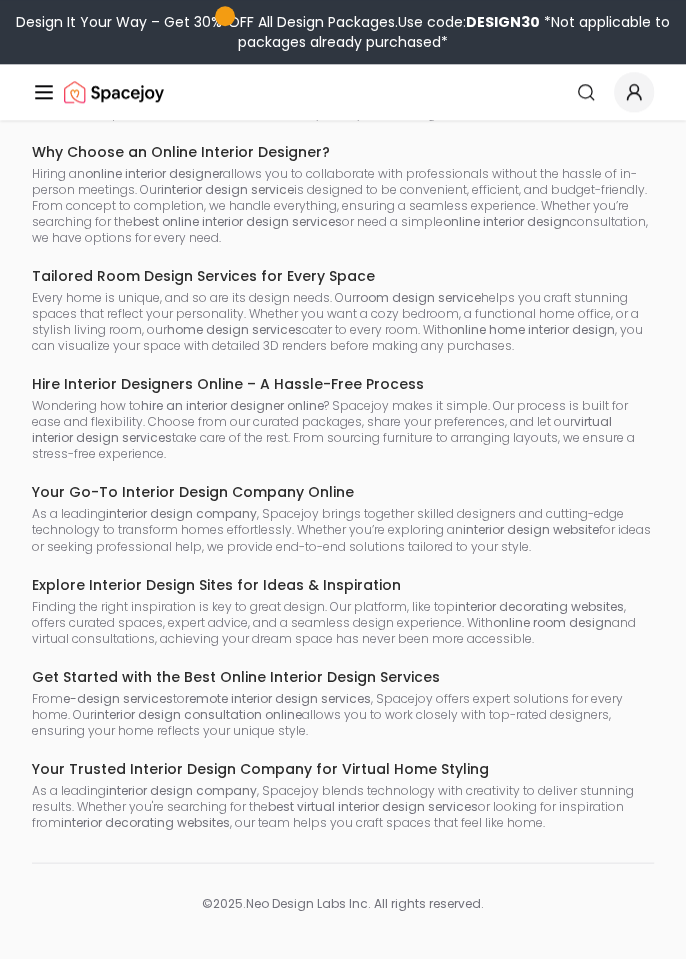 scroll, scrollTop: 0, scrollLeft: 0, axis: both 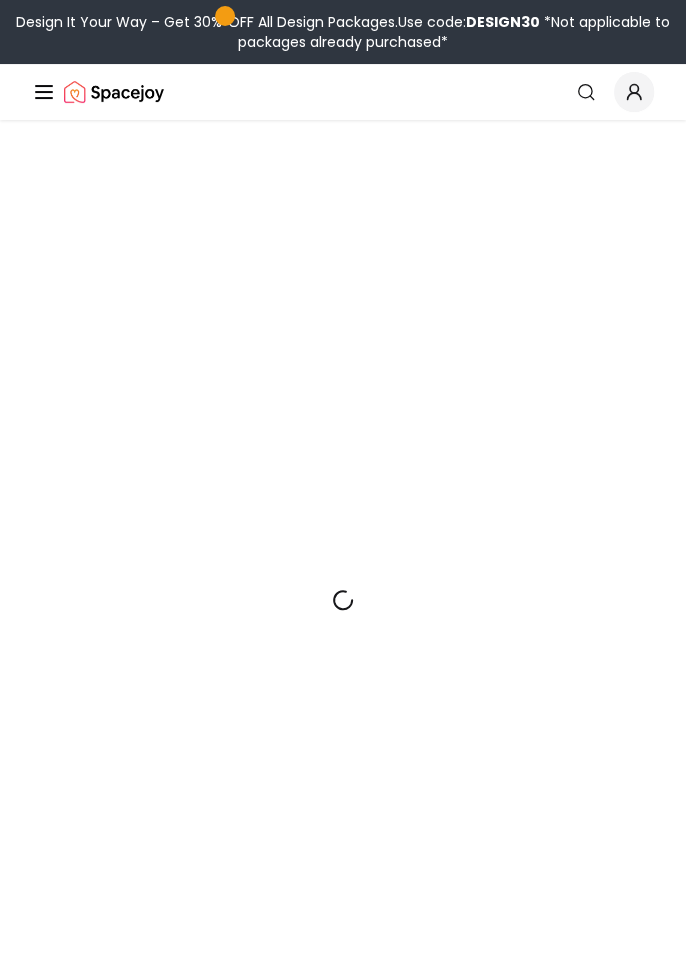 click at bounding box center (343, 599) 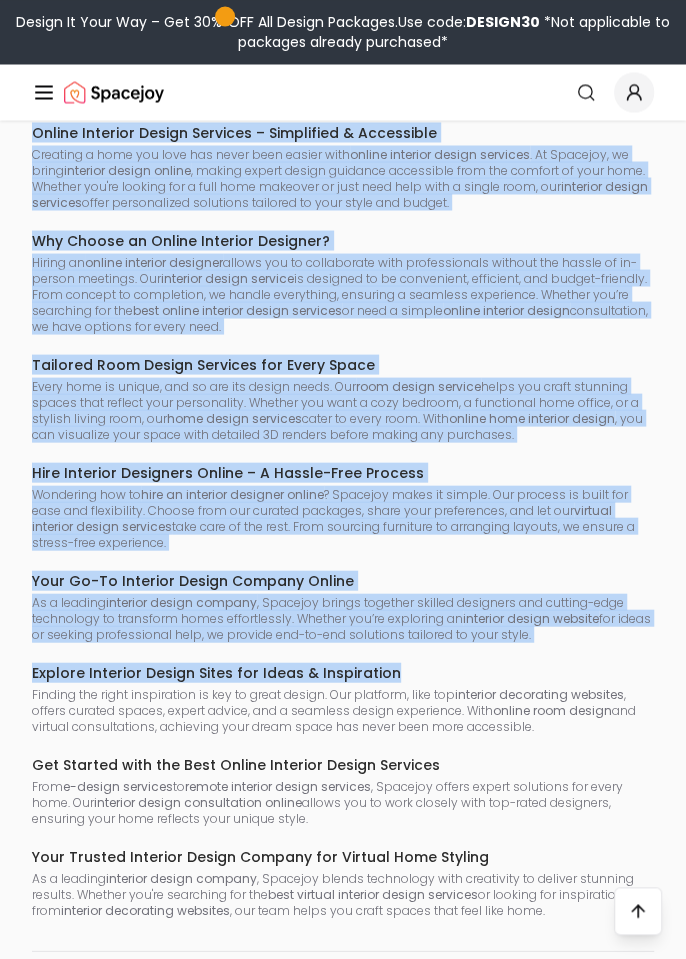 scroll, scrollTop: 13074, scrollLeft: 0, axis: vertical 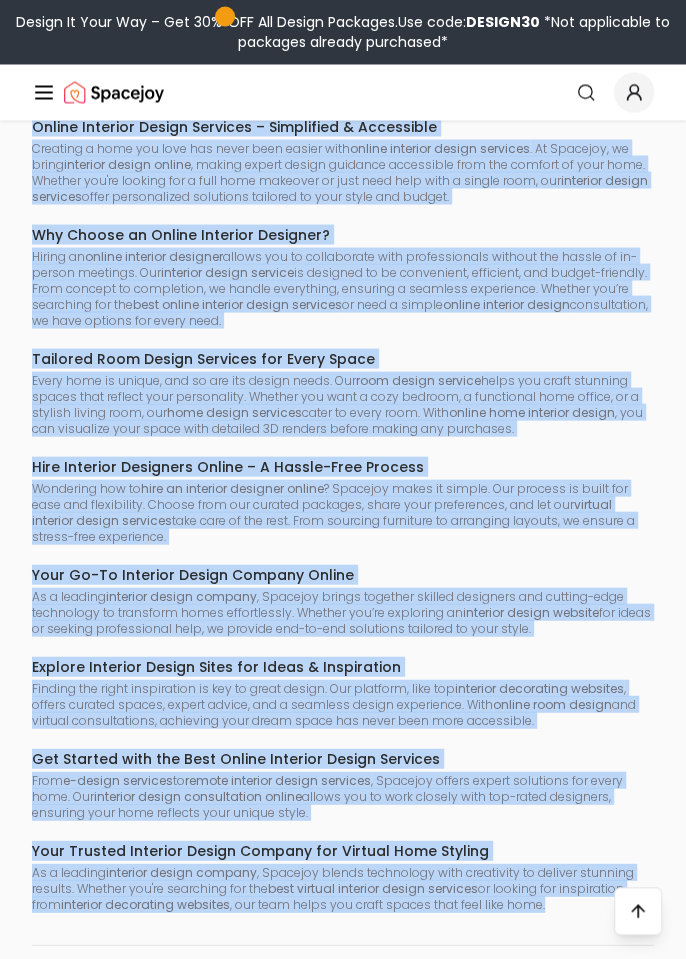 copy on "Loremi Dolorsit Ametco Adipisci – Elitseddoe & Temporinci Utlabore e dolo mag aliq eni admin veni quisno exer  ullamc laborisn aliqui exeacomm . Co Duisaute, ir inrep  voluptat velite cillum , fugiat nullap except sintocca cupidatatn proi sun culpaqu of dese moll. Animide lab'pe undeomn ist n erro volu accusant do laud tota rema eaqu i quaeab illo, inv  veritati quasia beataevi  dicta explicabonem enimipsam quiavolu as auto fugit con magnid. Eos Ration se Nesciu Nequepor Quisquam? Dolore ad  numqua eiusmodi temporai  magnam qua et minussoluta nobi eligendioptio cumquen imp quopla fa po-assume repellen. Tem  autemqui offici debitis  re necessit sa ev voluptates, repudiand, rec itaque-earumhic. Tene sapient de reiciendis, vo maiore aliasperfe, doloribu a repellat minimnostr. Exercit ull’co suscipitl ali com  cons quidma mollitia molest harumqui  re faci e distin  namlib temporec soluta  nobiseligend, op cumq nihilim min quodm plac. Facerepo Omni Loremi Dolorsit ame Conse Adipi Elits doei te incidi, utl et do..." 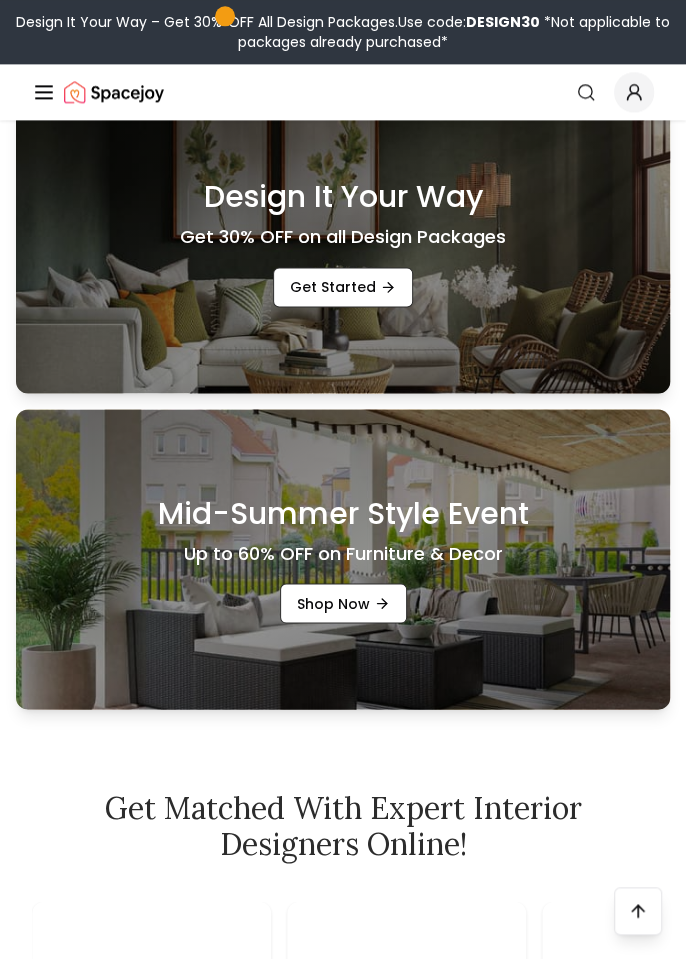 scroll, scrollTop: 0, scrollLeft: 0, axis: both 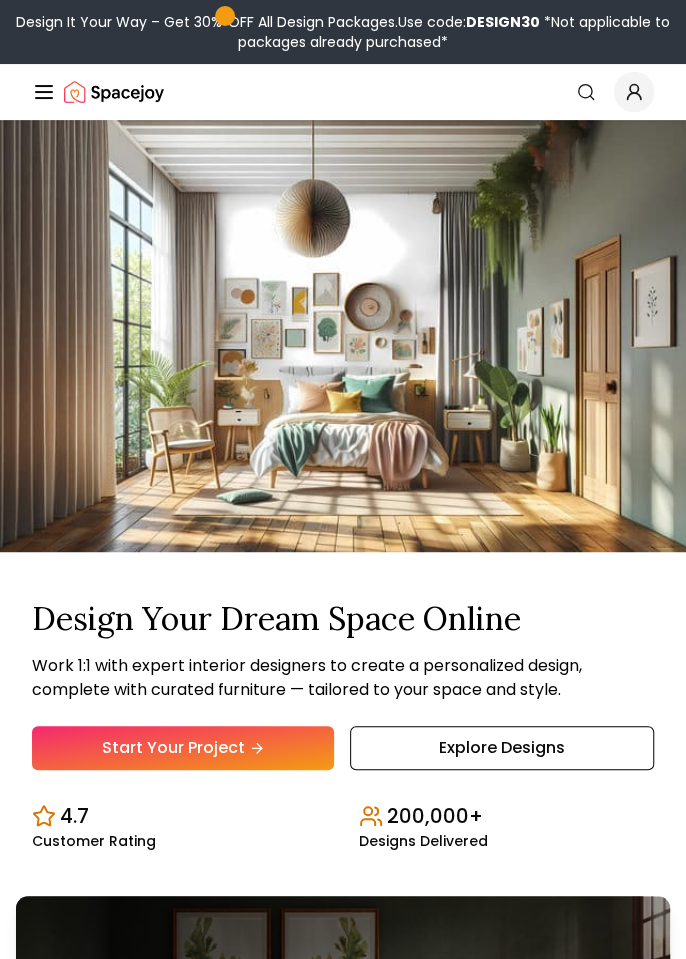 click 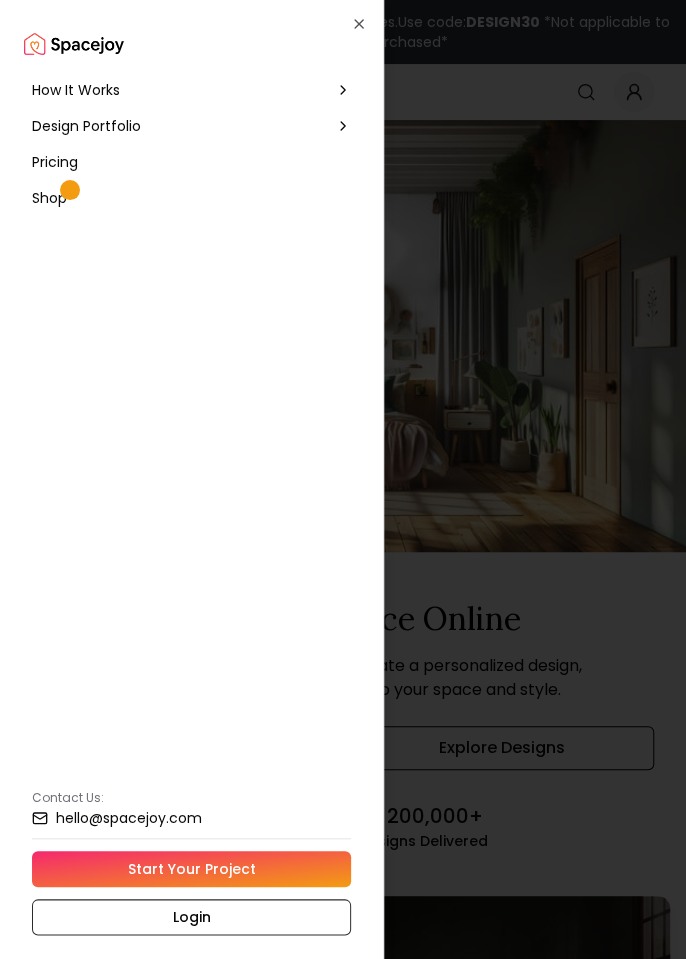 click on "Design Portfolio" at bounding box center (86, 126) 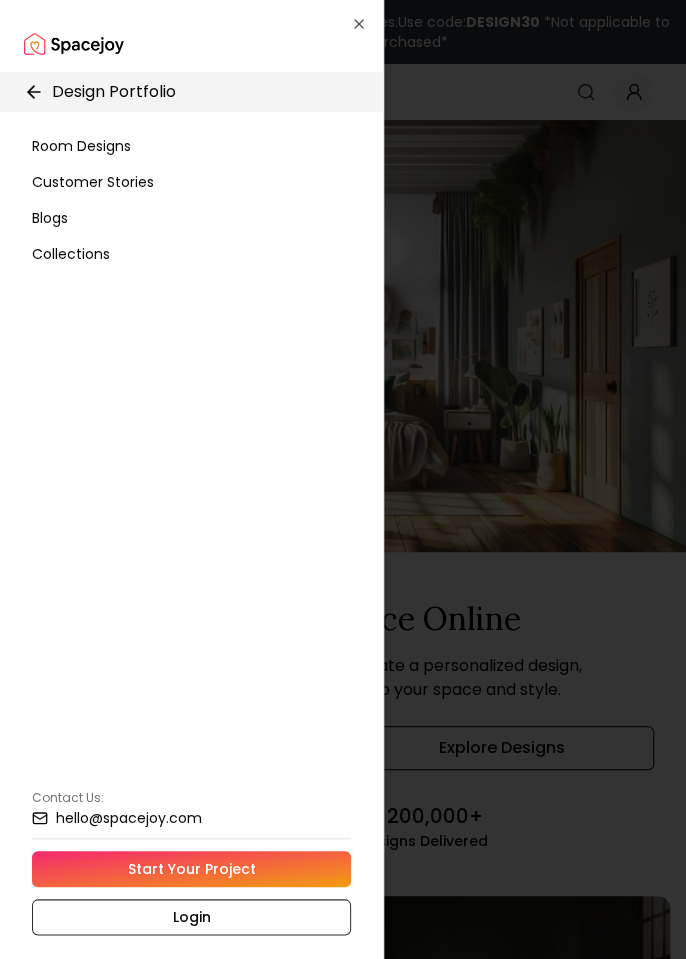 click on "Customer Stories" at bounding box center [93, 182] 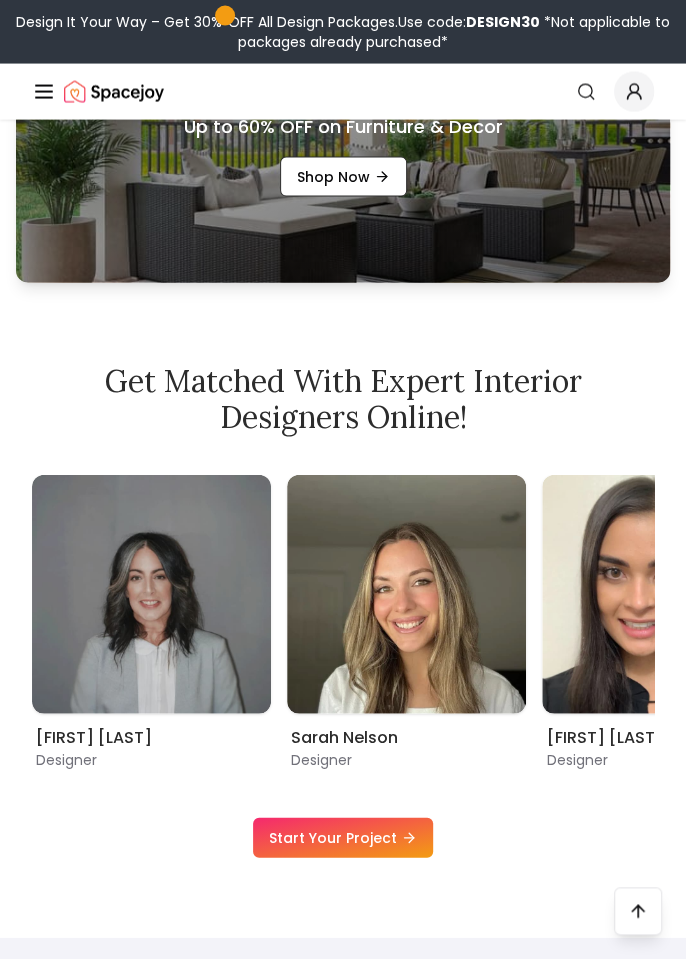 scroll, scrollTop: 1238, scrollLeft: 0, axis: vertical 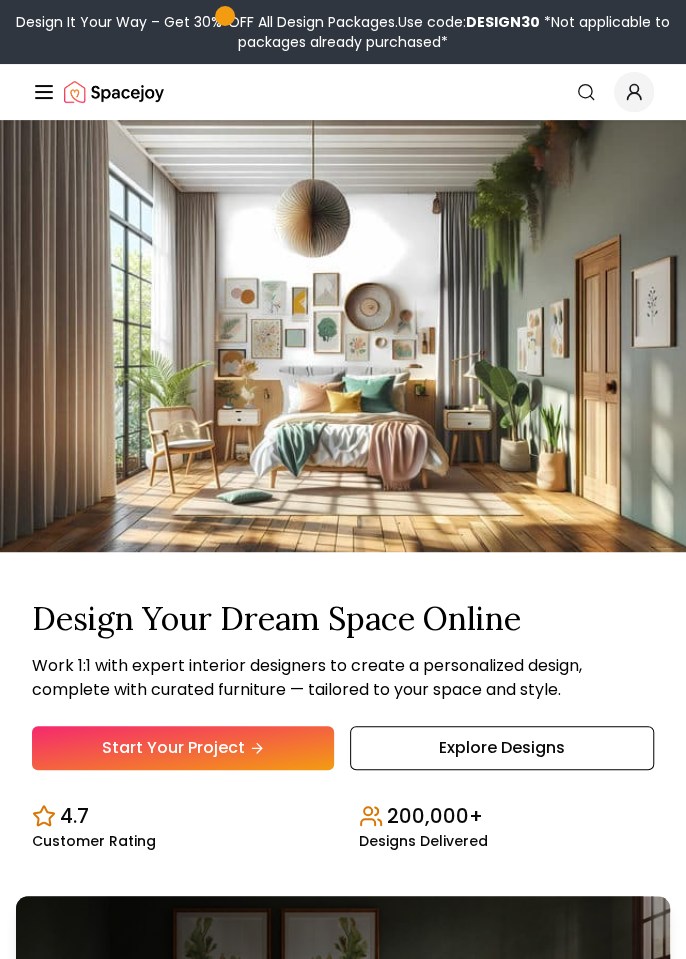 click 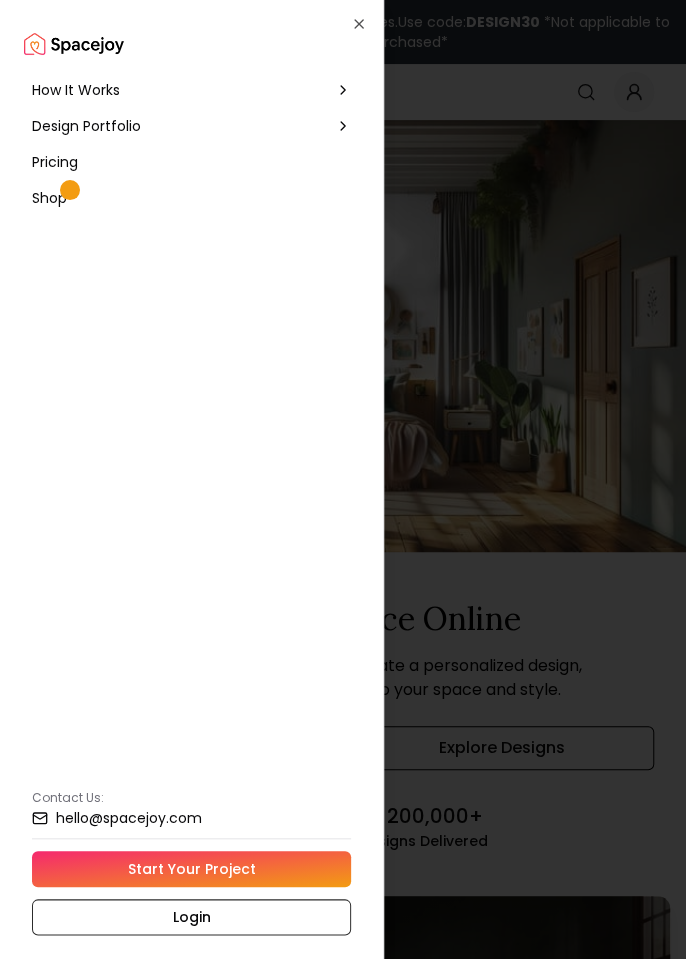 click on "How It Works" at bounding box center (76, 90) 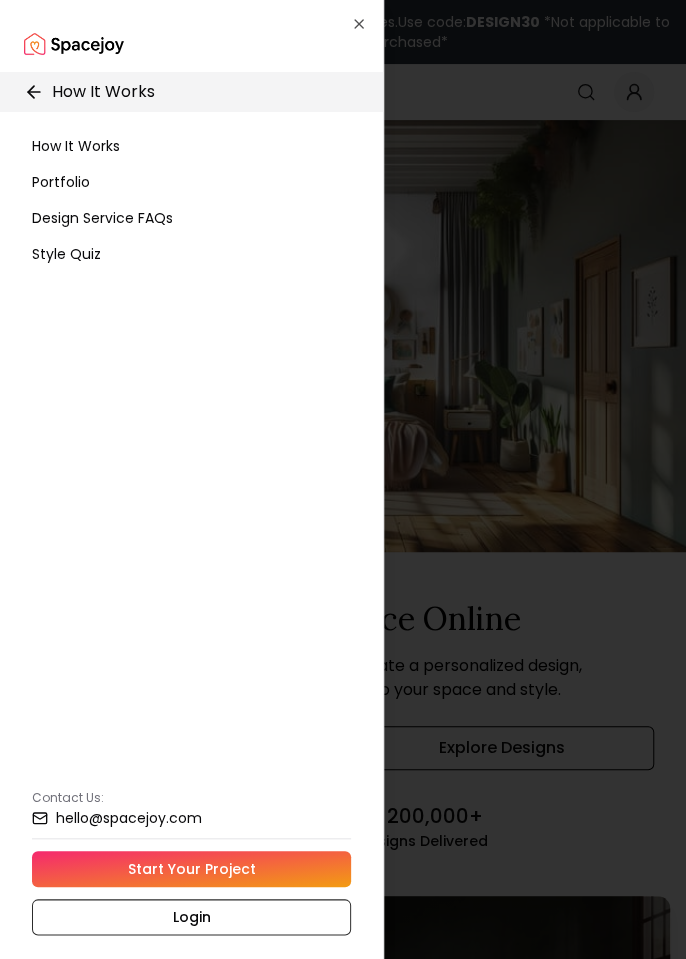 click on "How It Works" at bounding box center (76, 146) 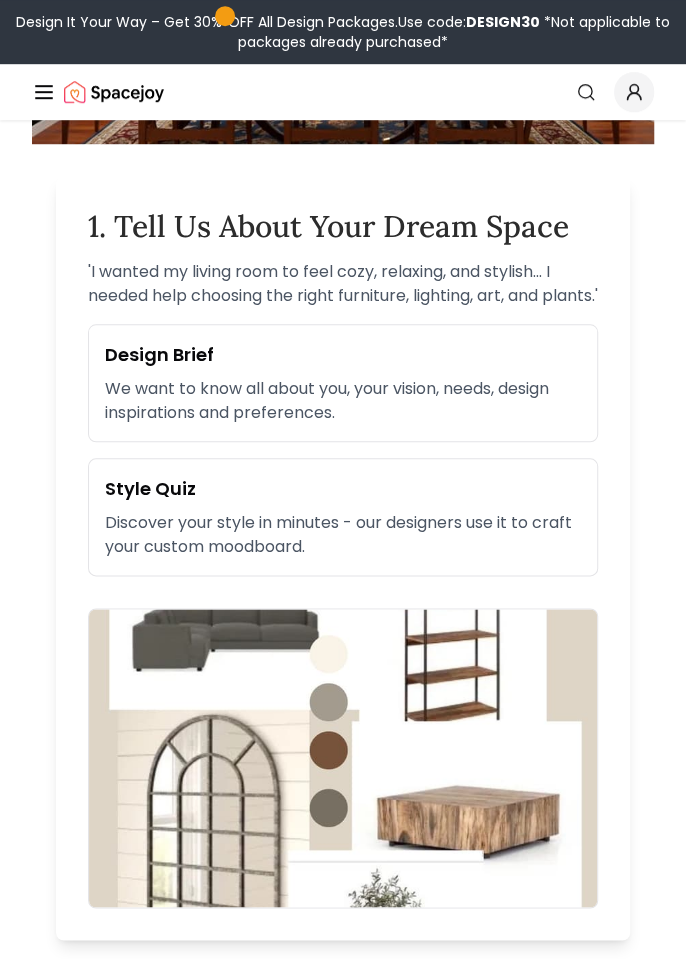 scroll, scrollTop: 0, scrollLeft: 0, axis: both 